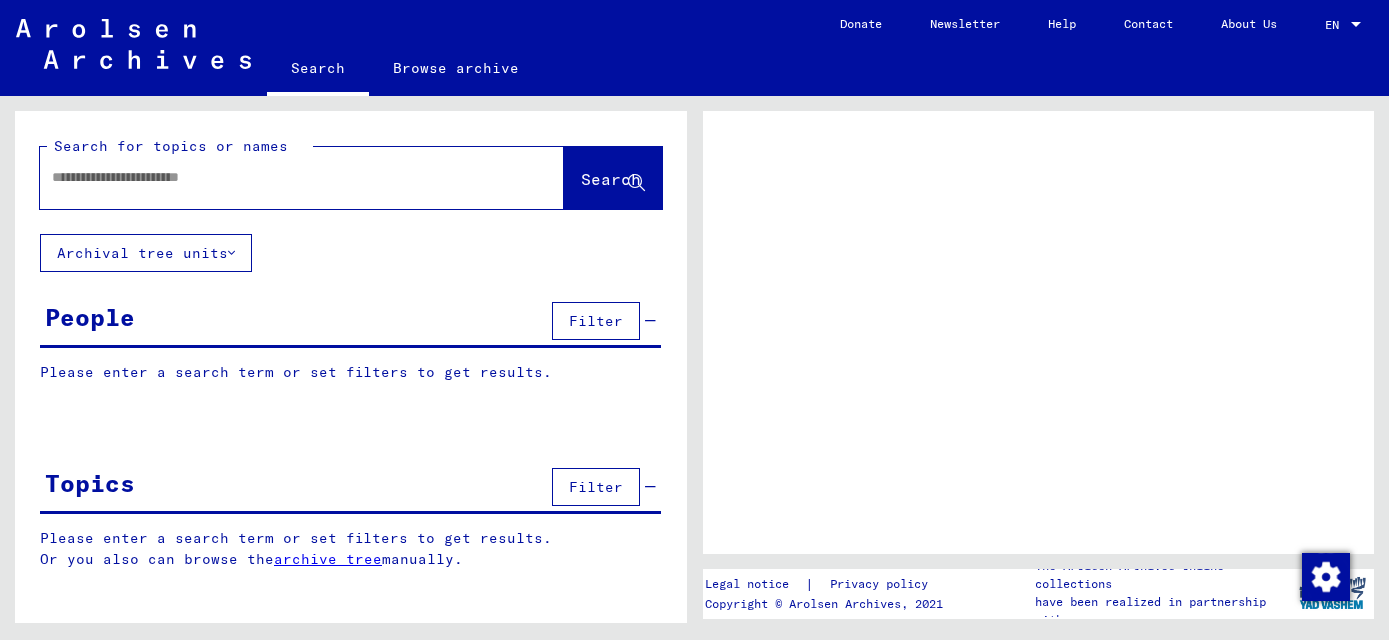 scroll, scrollTop: 0, scrollLeft: 0, axis: both 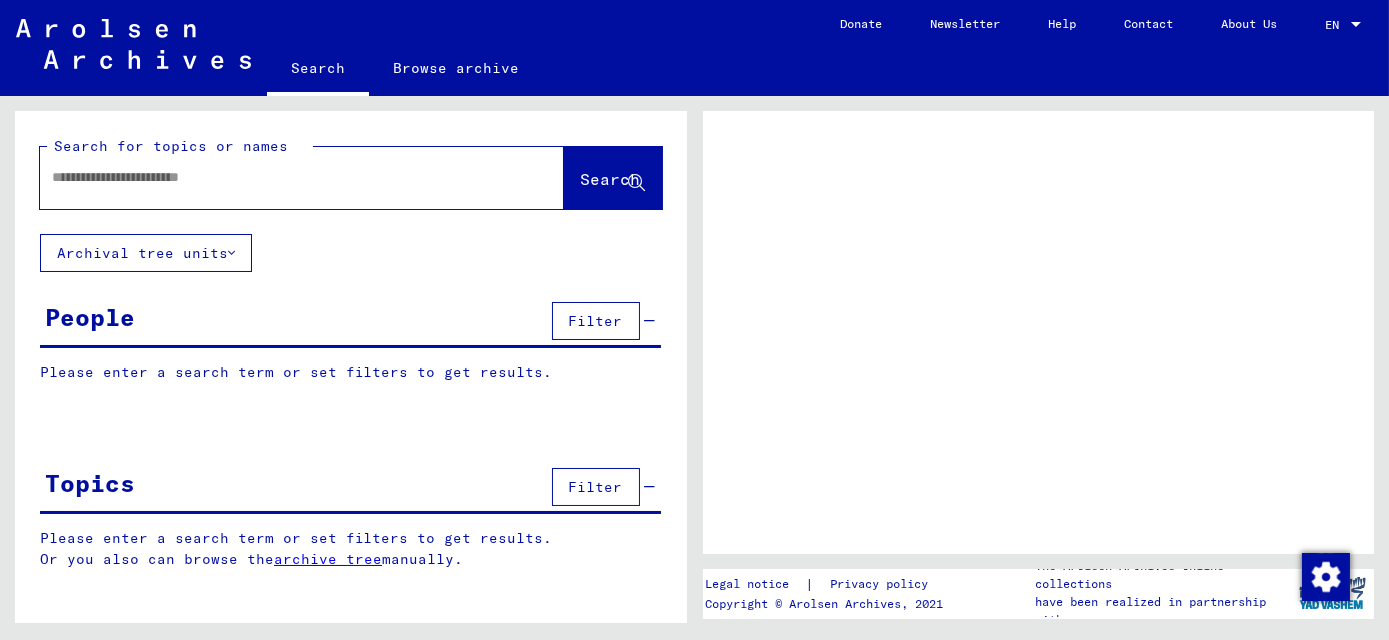 click 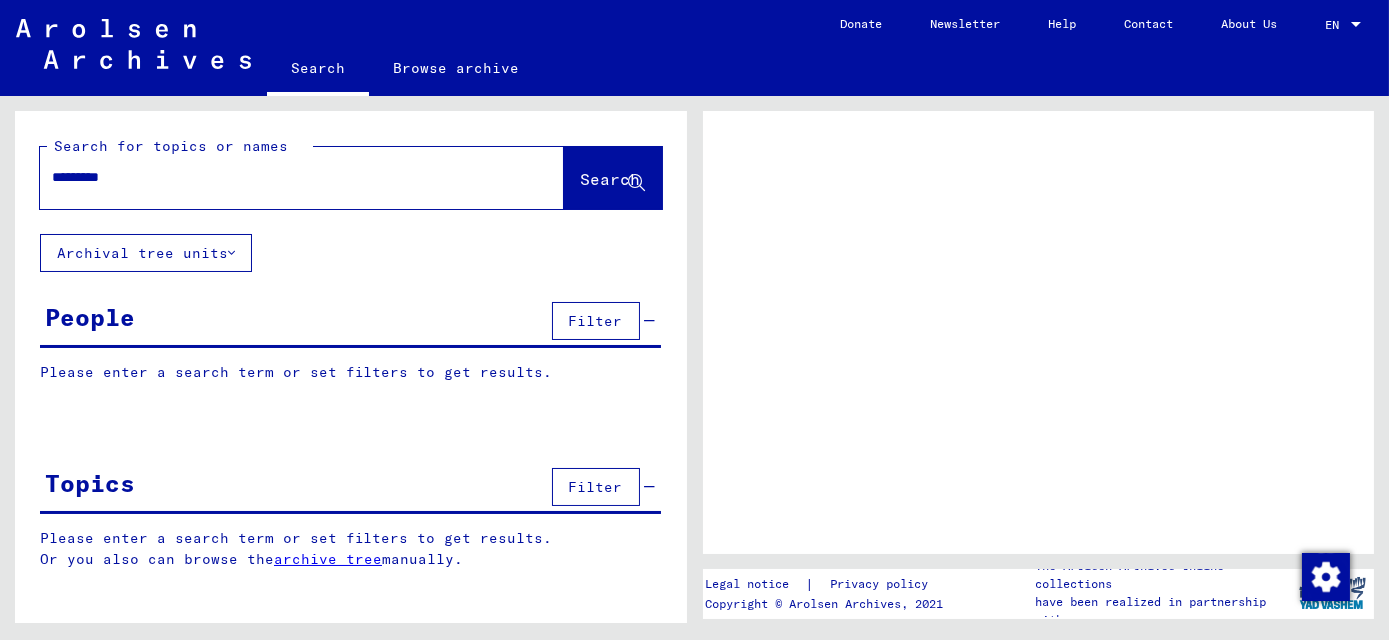 type on "**********" 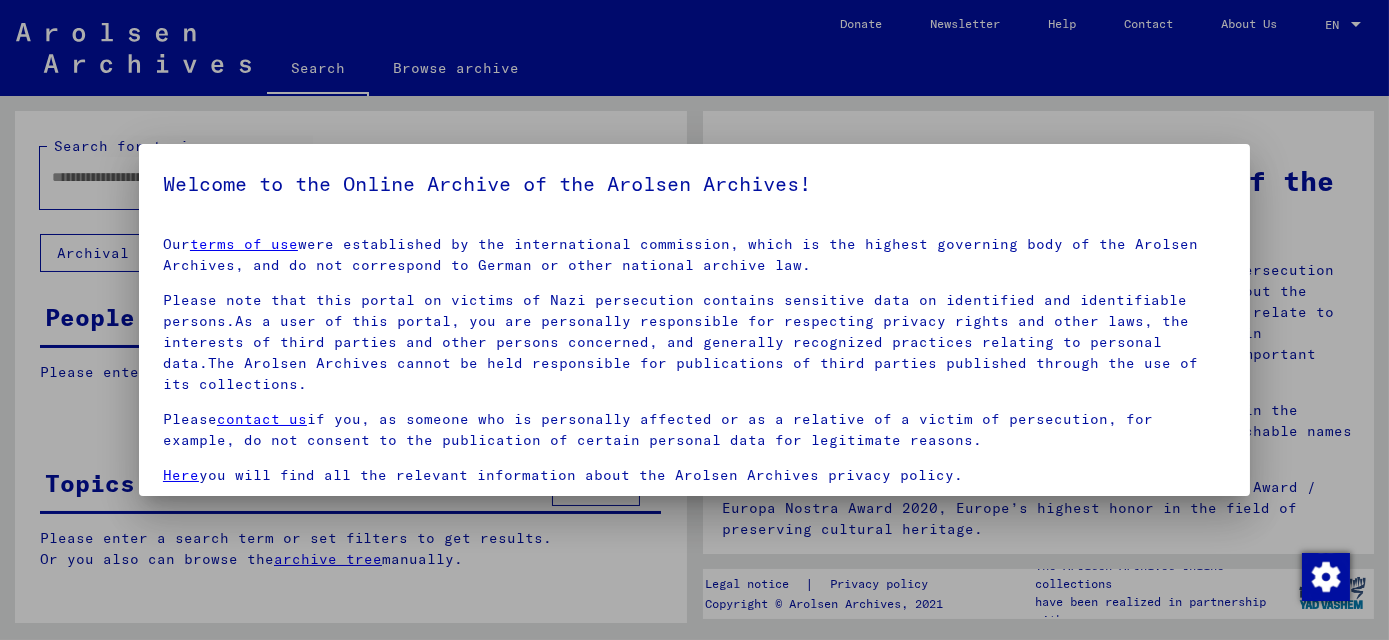 scroll, scrollTop: 164, scrollLeft: 0, axis: vertical 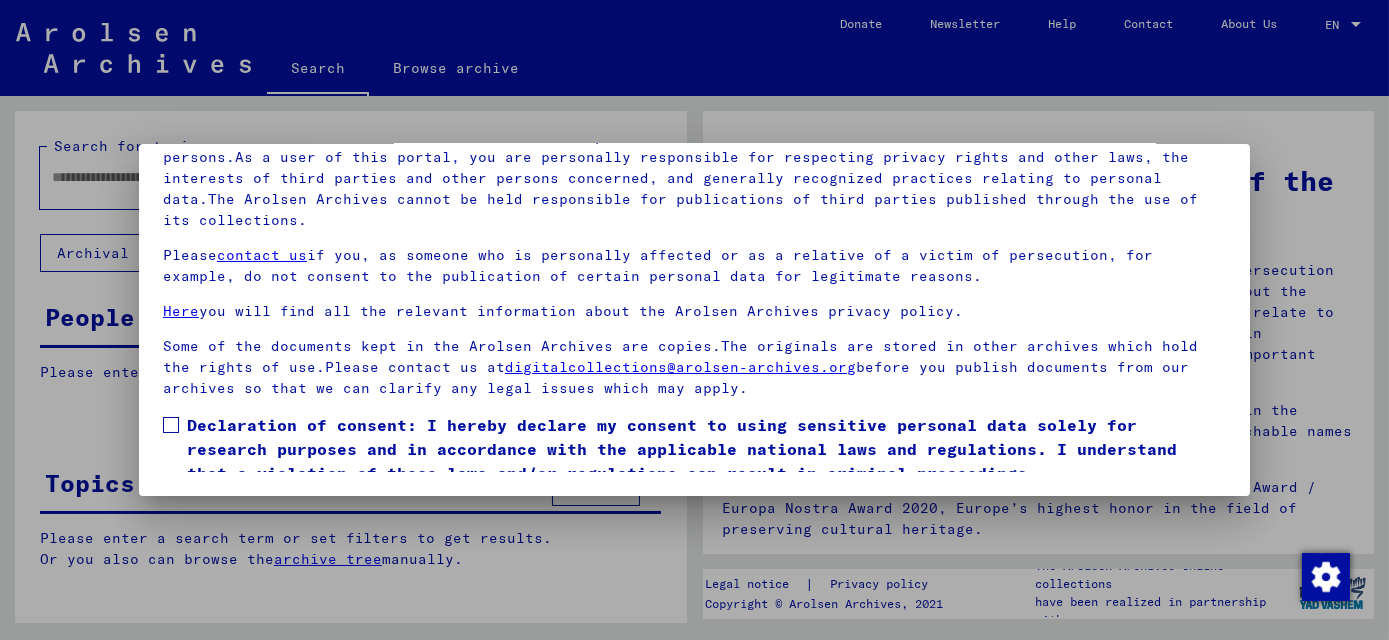click on "Declaration of consent: I hereby declare my consent to using sensitive personal data solely for research purposes and in accordance with the applicable national laws and regulations. I understand that a violation of these laws and/or regulations can result in criminal proceedings." at bounding box center [694, 449] 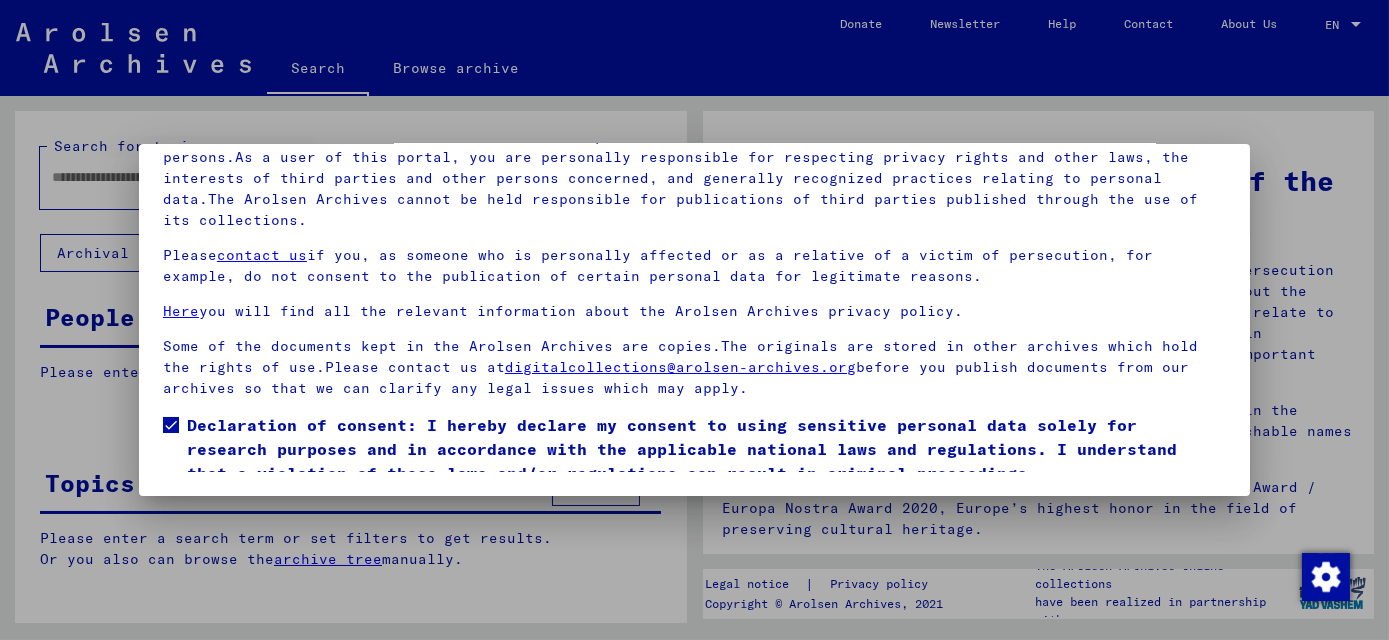 scroll, scrollTop: 60, scrollLeft: 0, axis: vertical 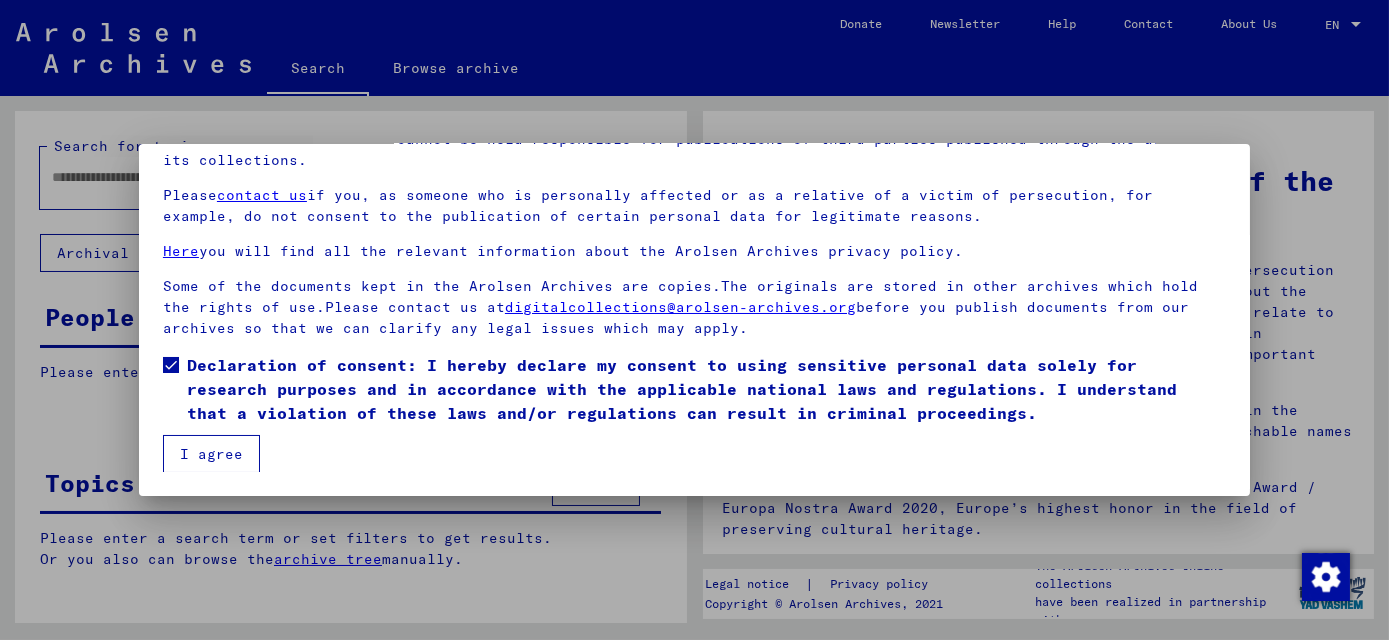 click on "I agree" at bounding box center (211, 454) 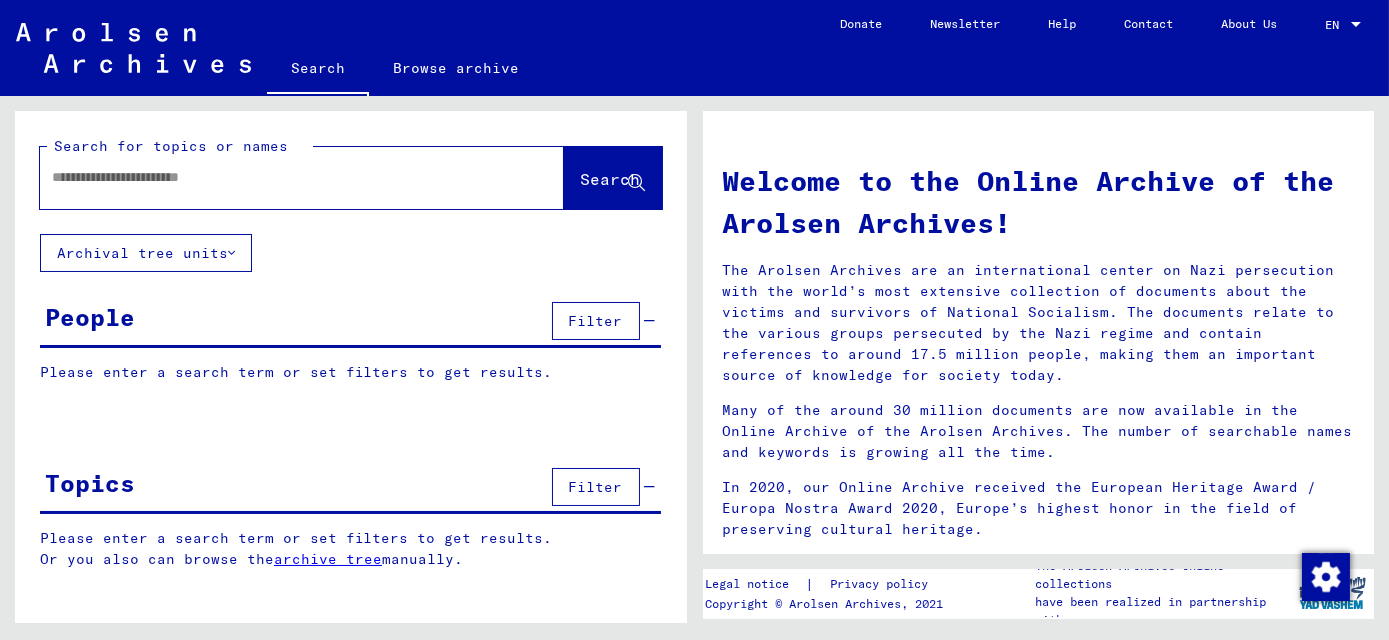 click 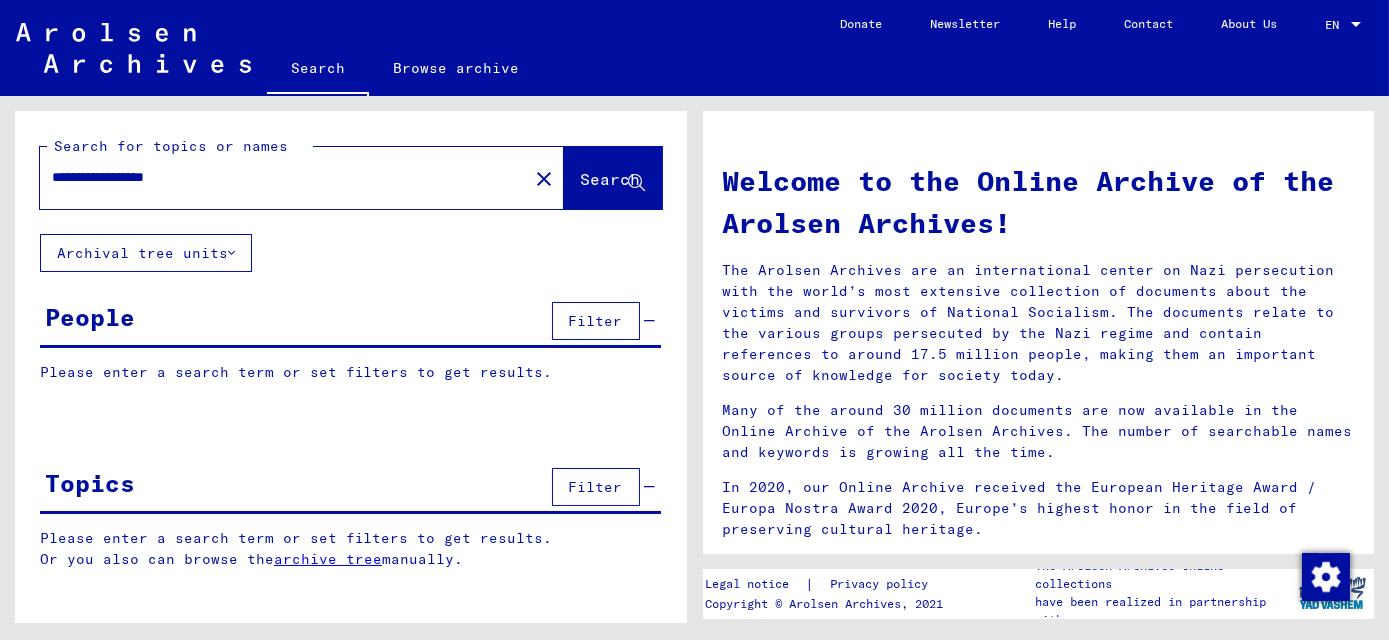 type on "**********" 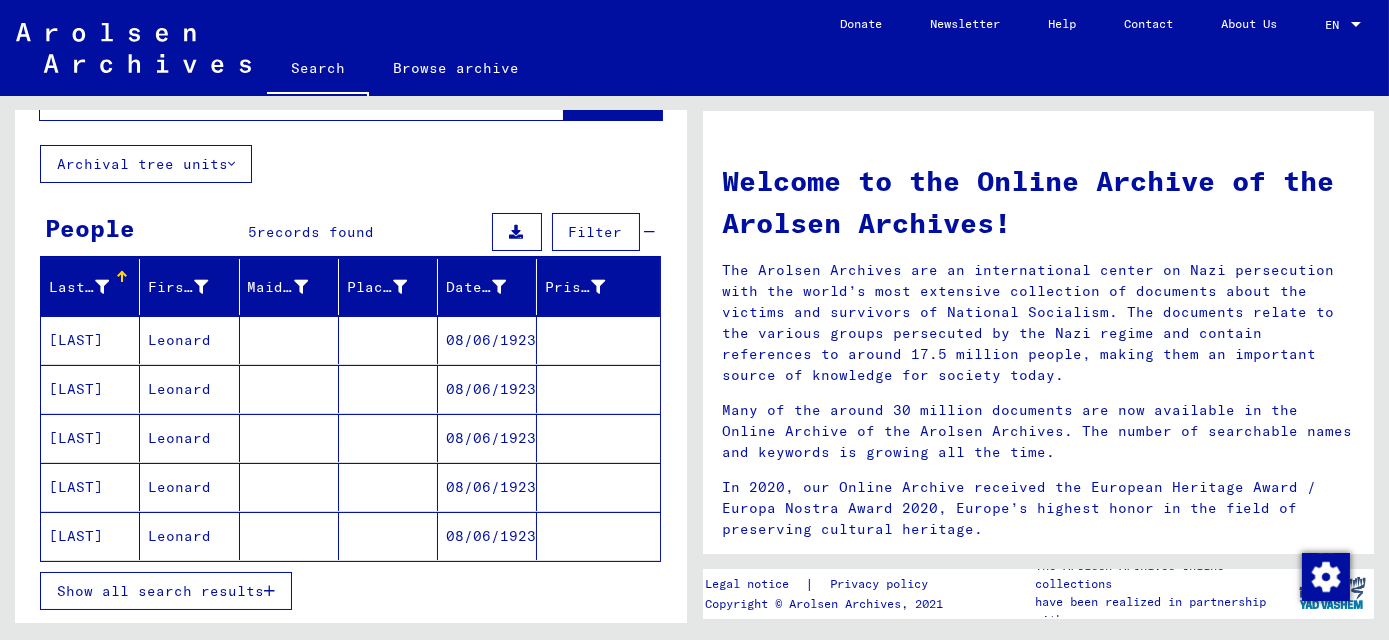 scroll, scrollTop: 100, scrollLeft: 0, axis: vertical 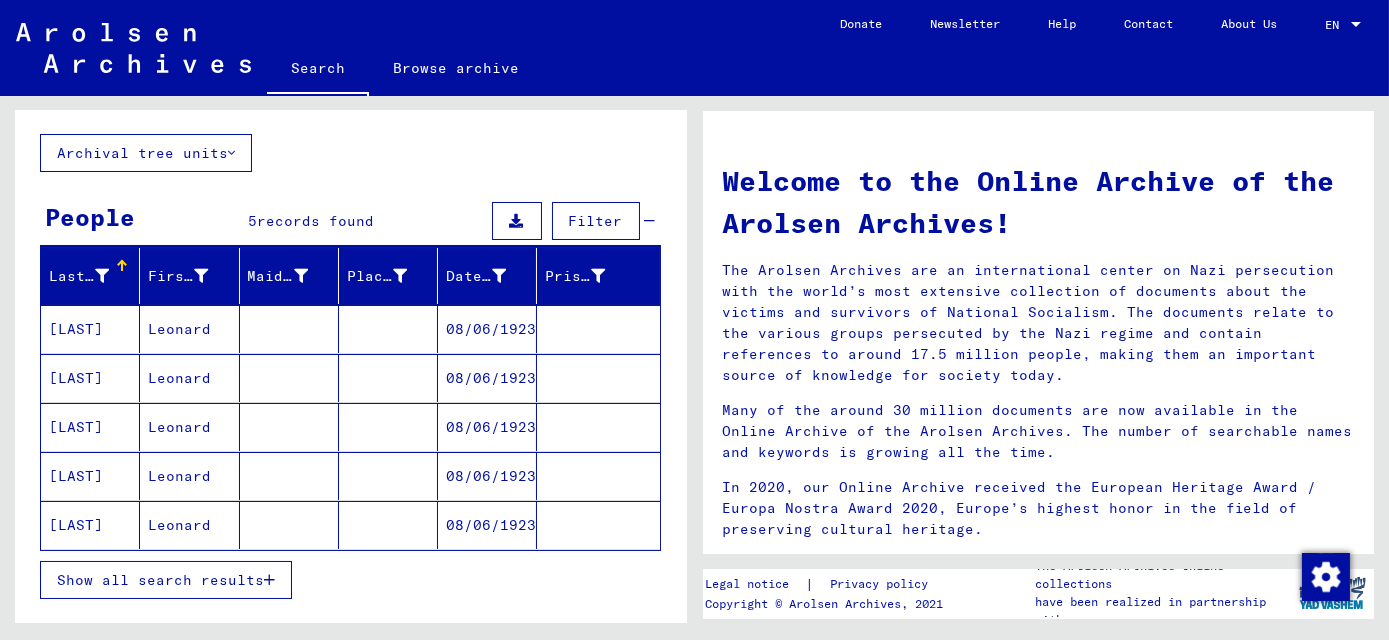 click on "Leonard" at bounding box center (189, 378) 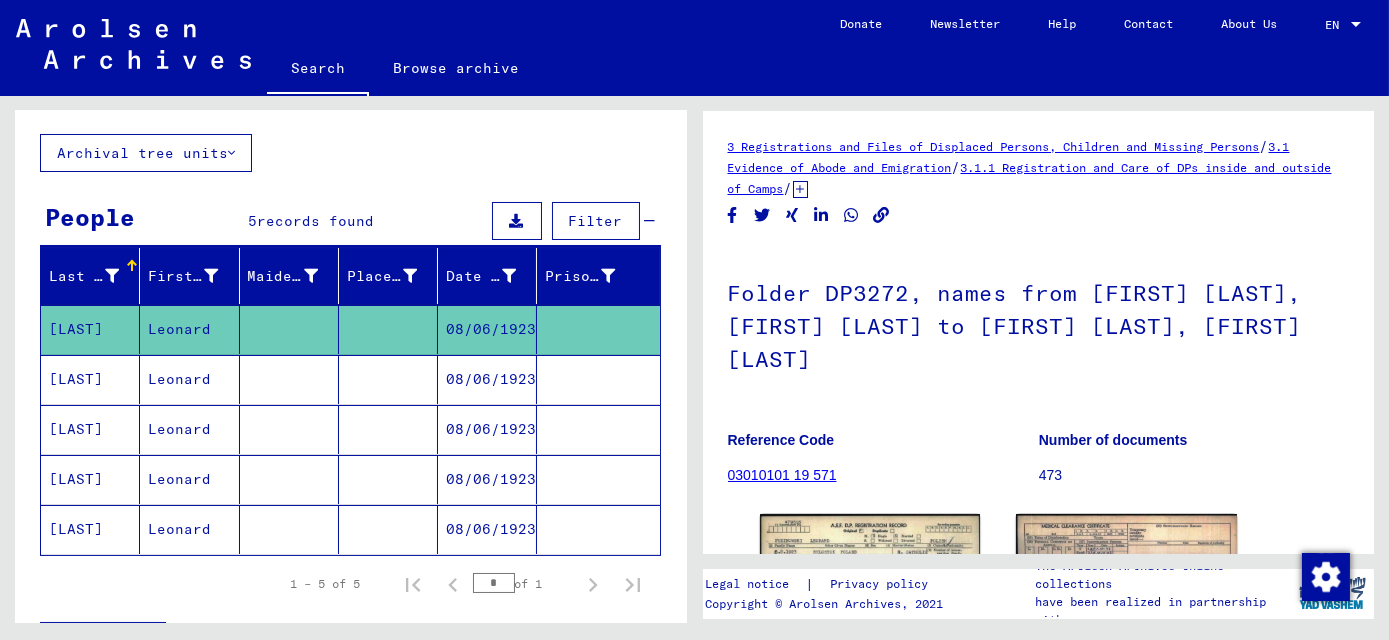 scroll, scrollTop: 0, scrollLeft: 0, axis: both 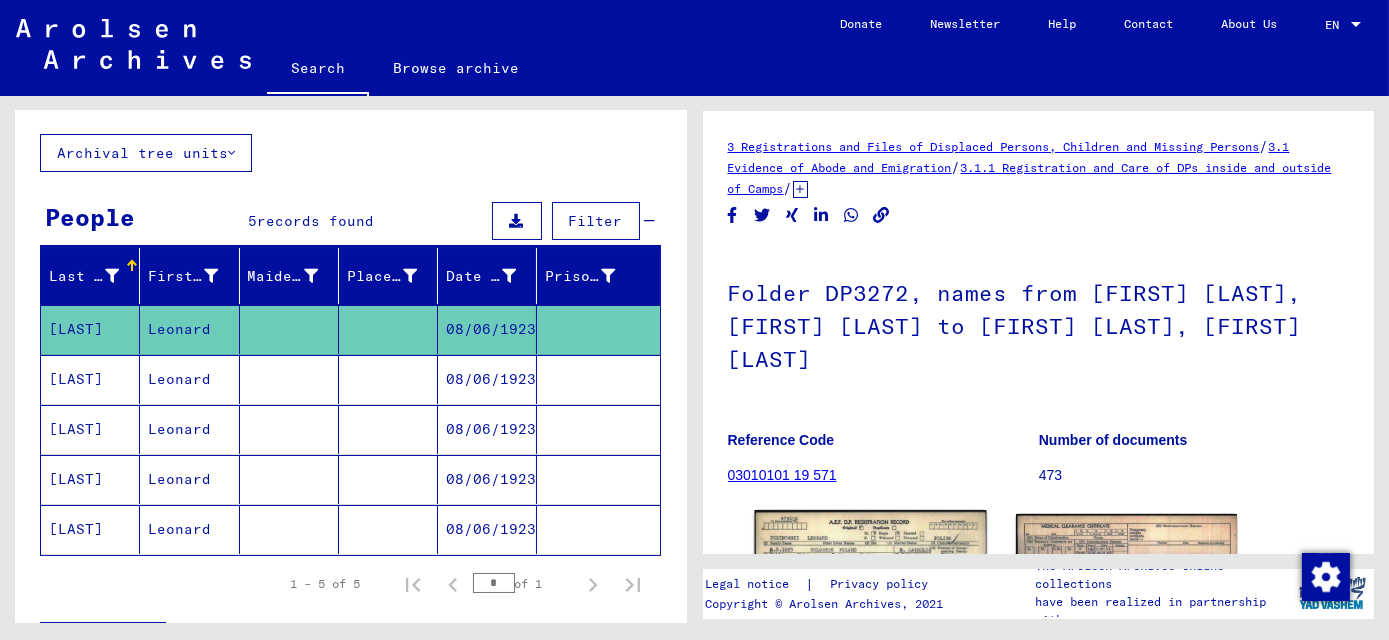 click 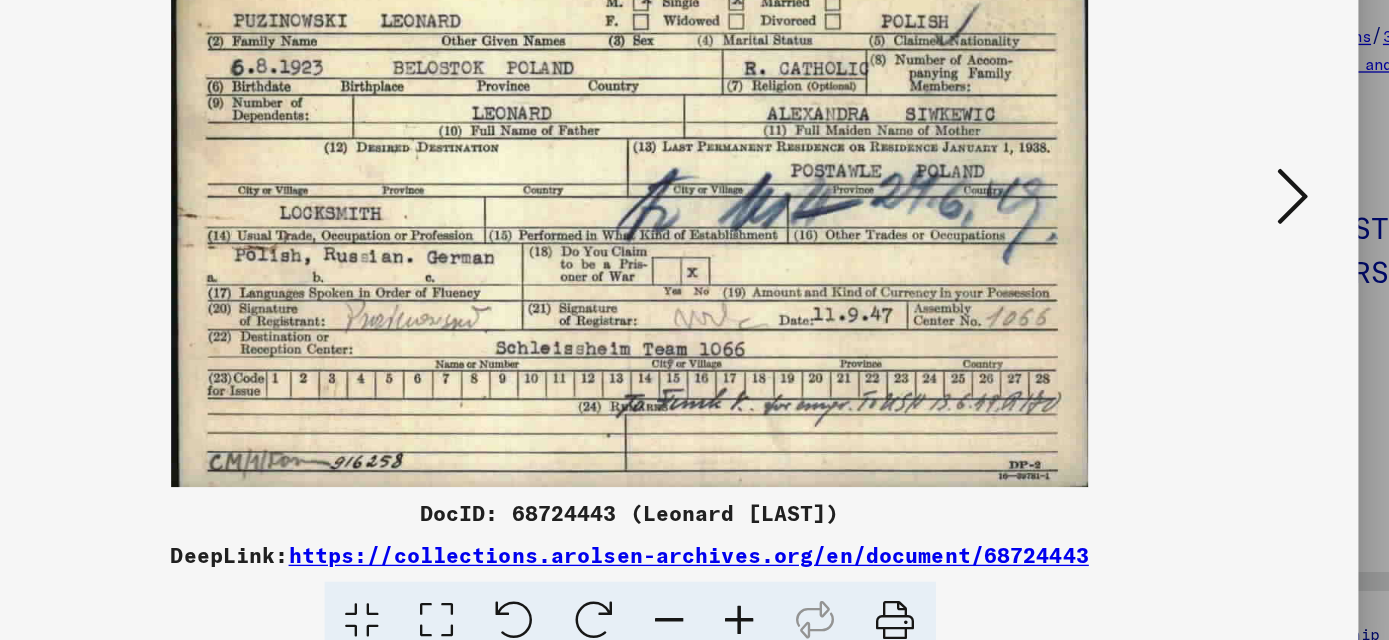 drag, startPoint x: 768, startPoint y: 210, endPoint x: 769, endPoint y: 331, distance: 121.004135 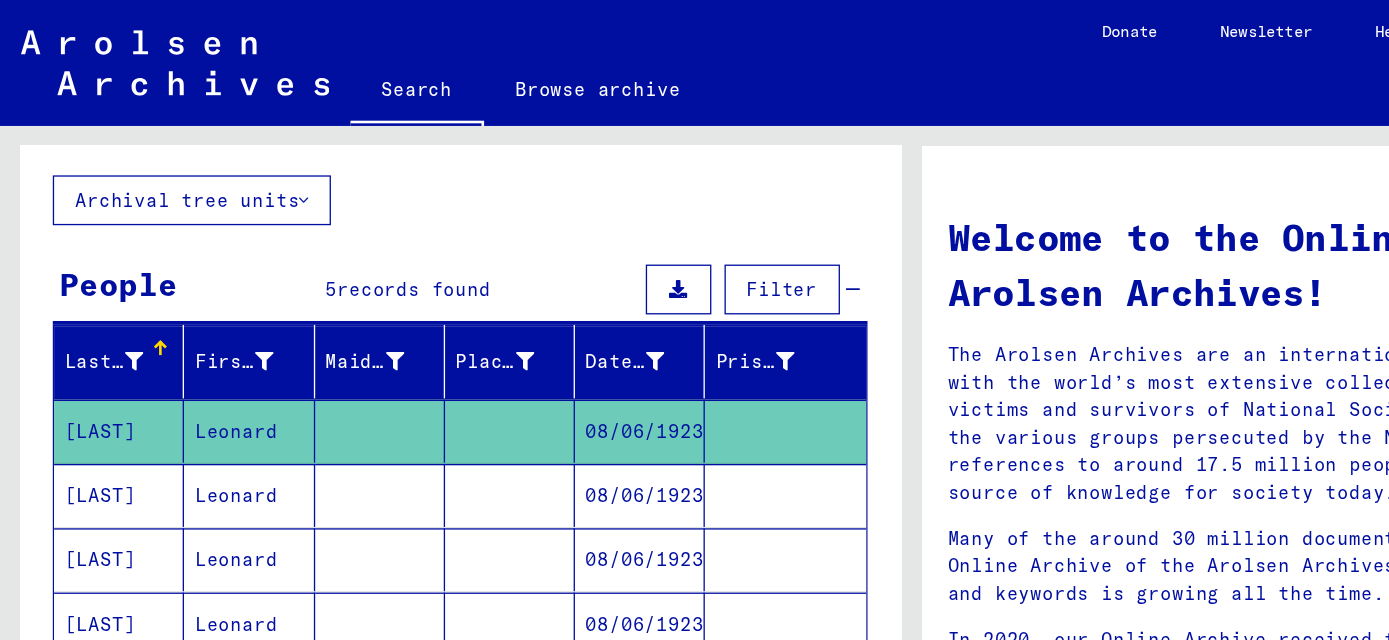 click on "08/06/1923" at bounding box center [487, 427] 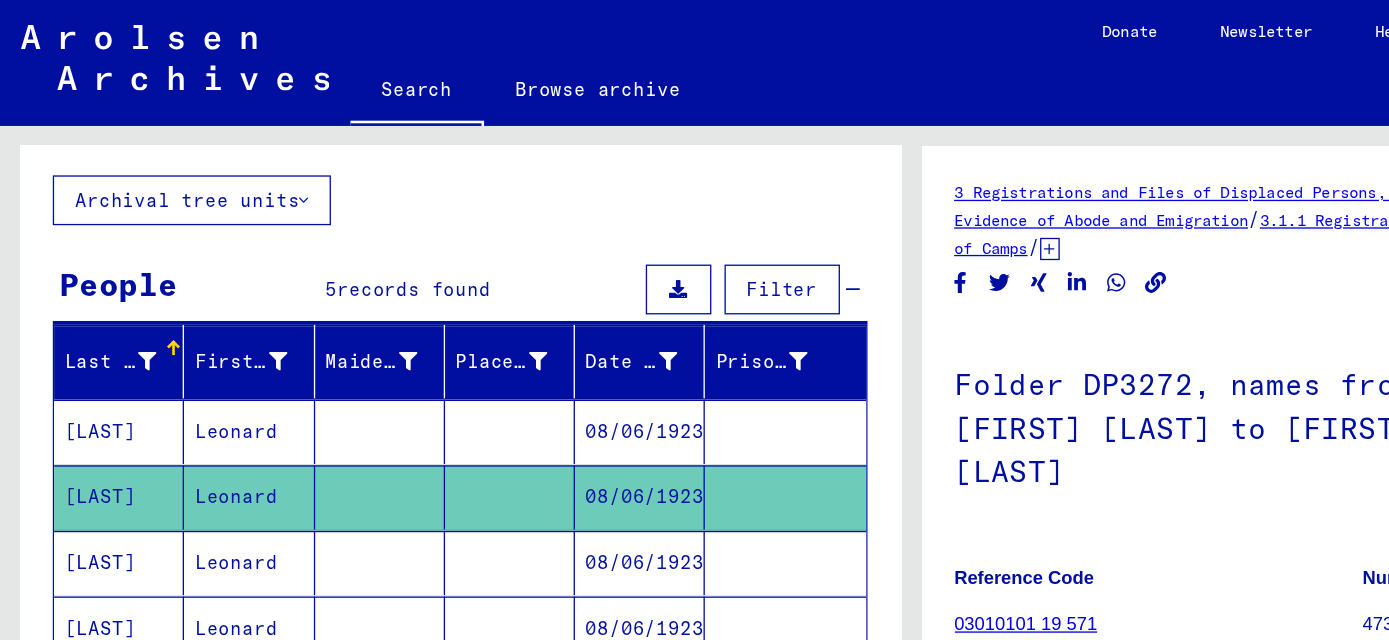 scroll, scrollTop: 0, scrollLeft: 0, axis: both 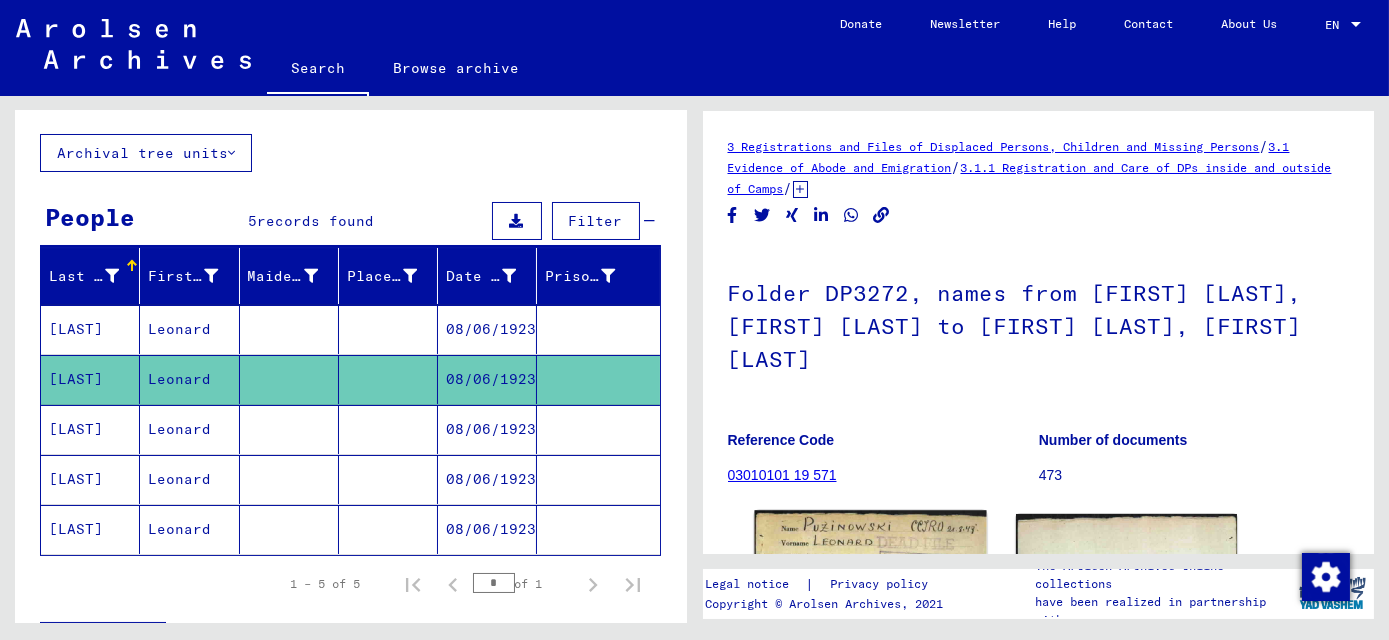 click 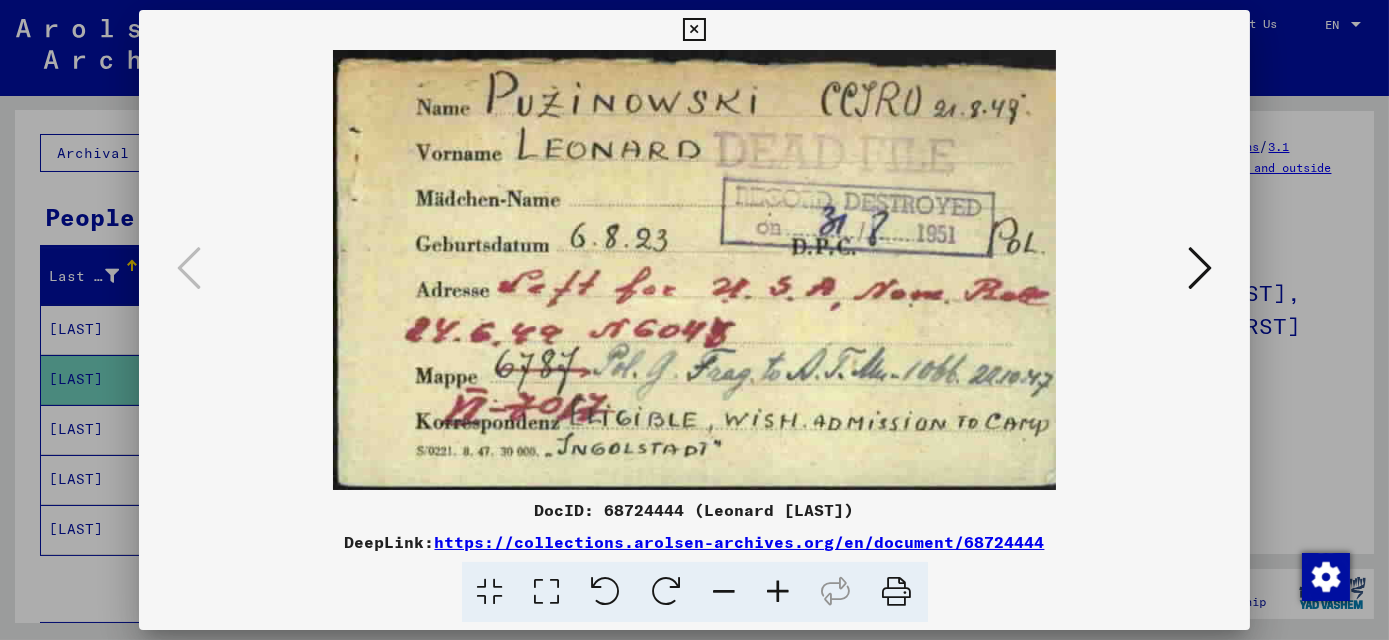 click at bounding box center (1200, 269) 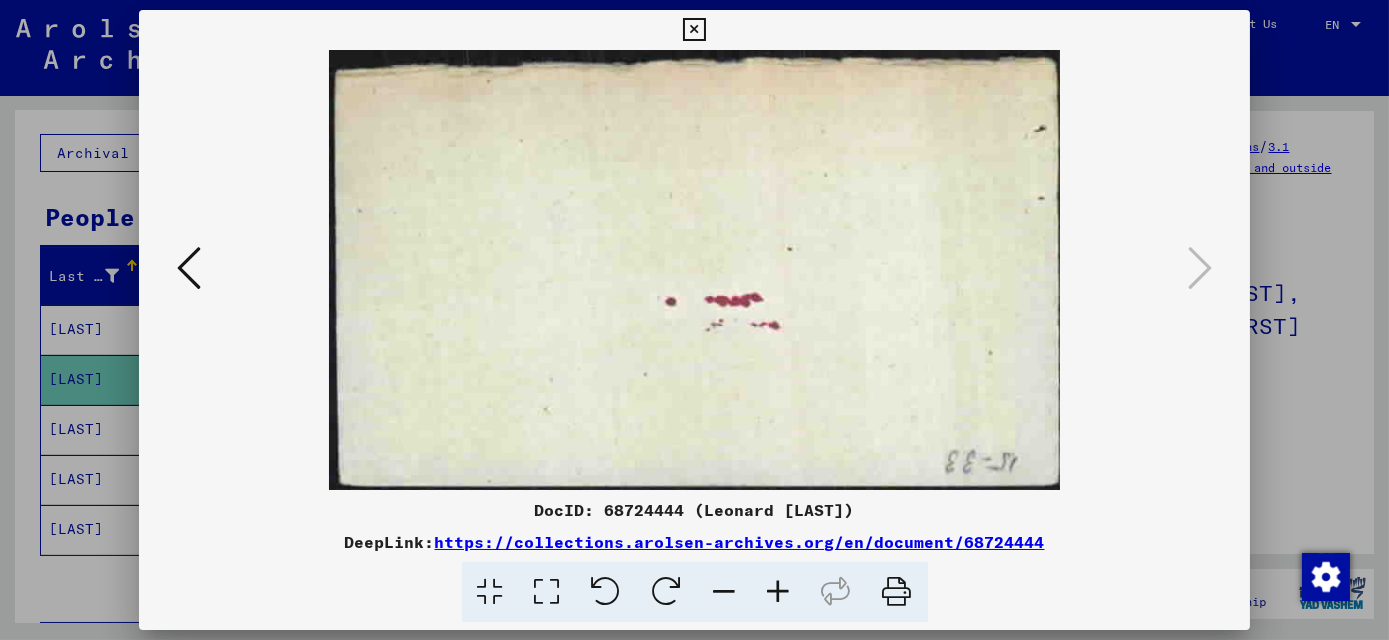 click at bounding box center [694, 30] 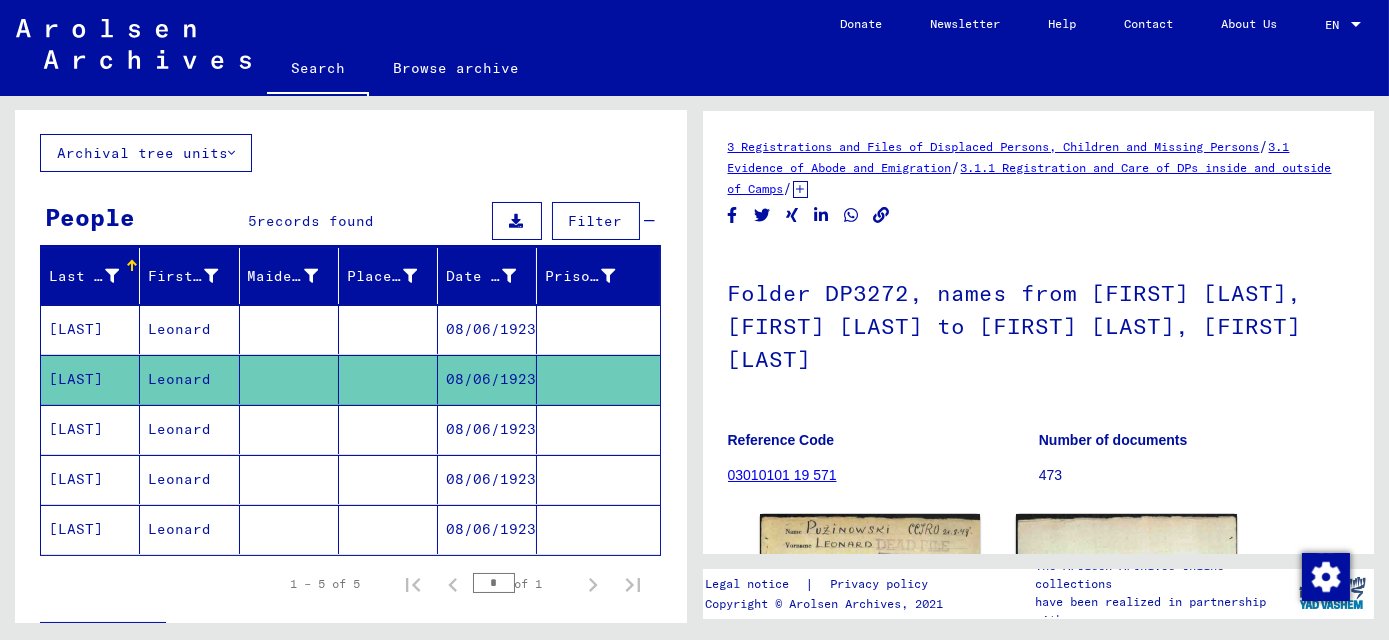 click on "08/06/1923" at bounding box center [487, 479] 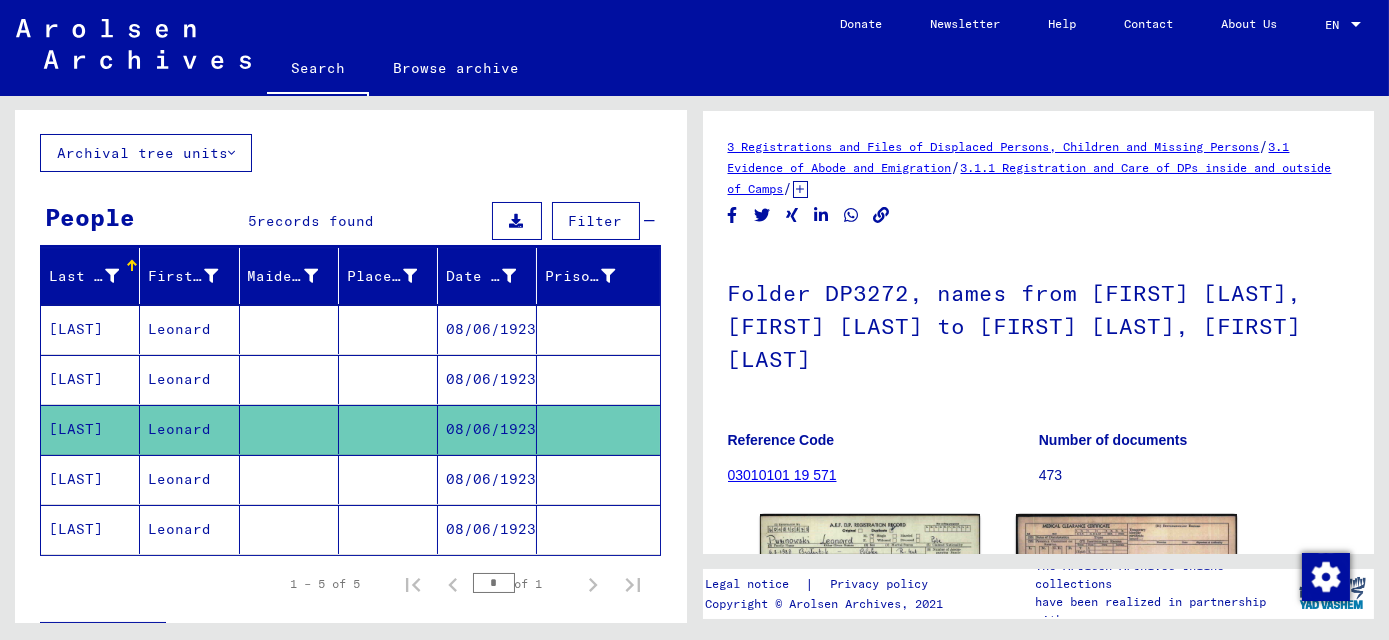 scroll, scrollTop: 0, scrollLeft: 0, axis: both 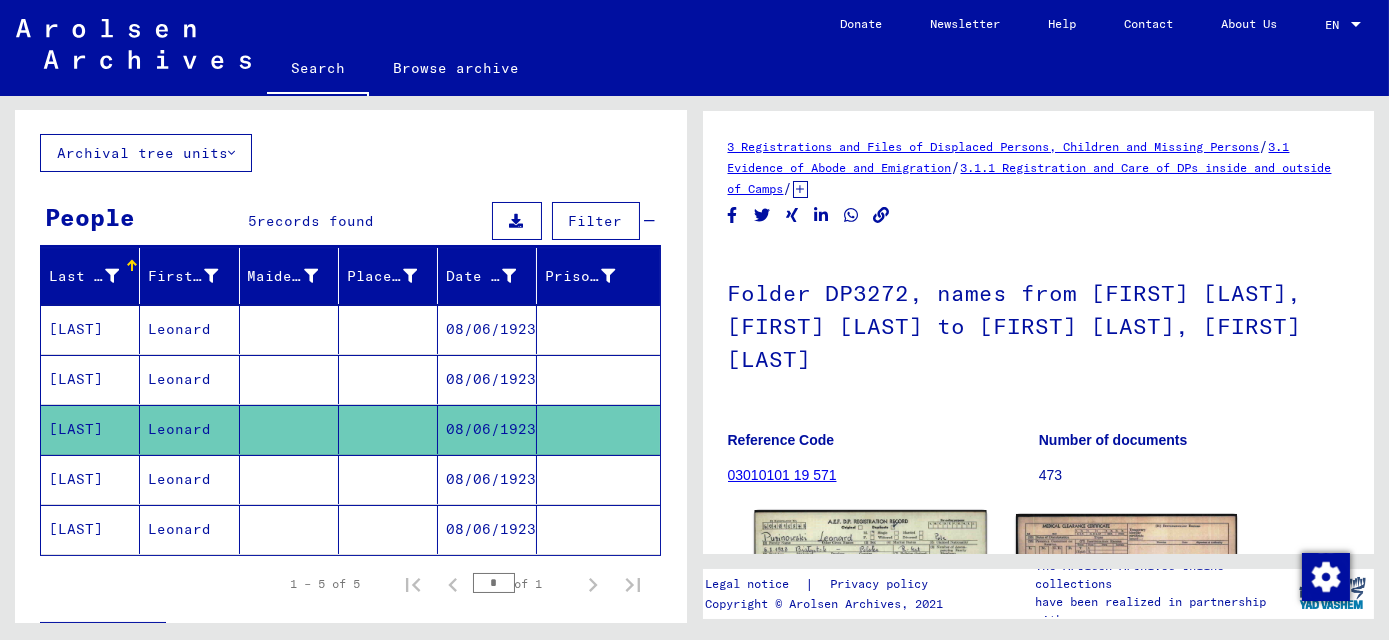 click 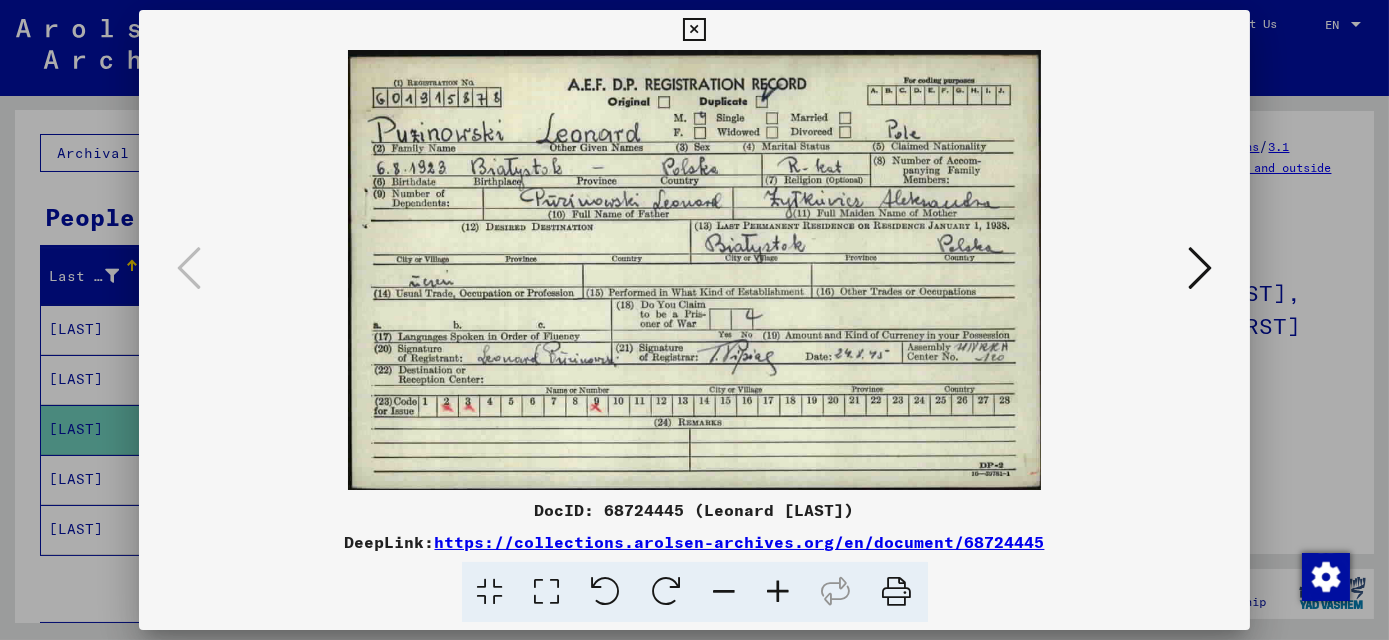 click at bounding box center (694, 30) 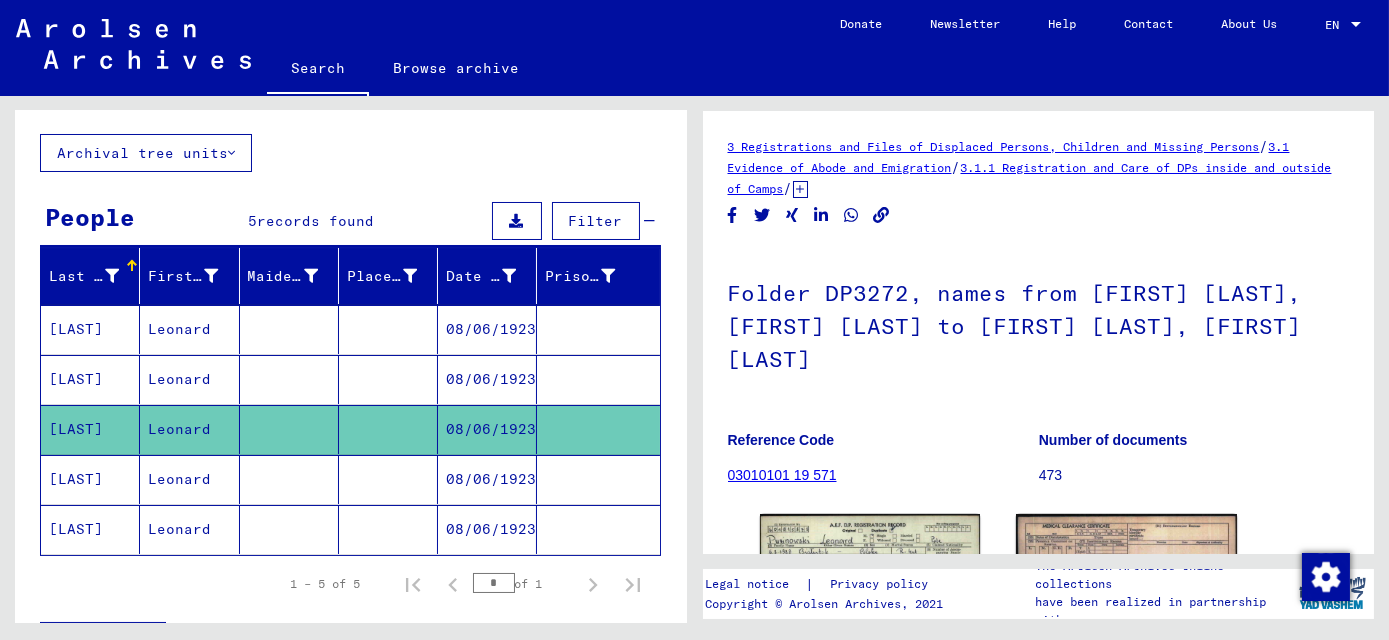 click on "08/06/1923" at bounding box center (487, 529) 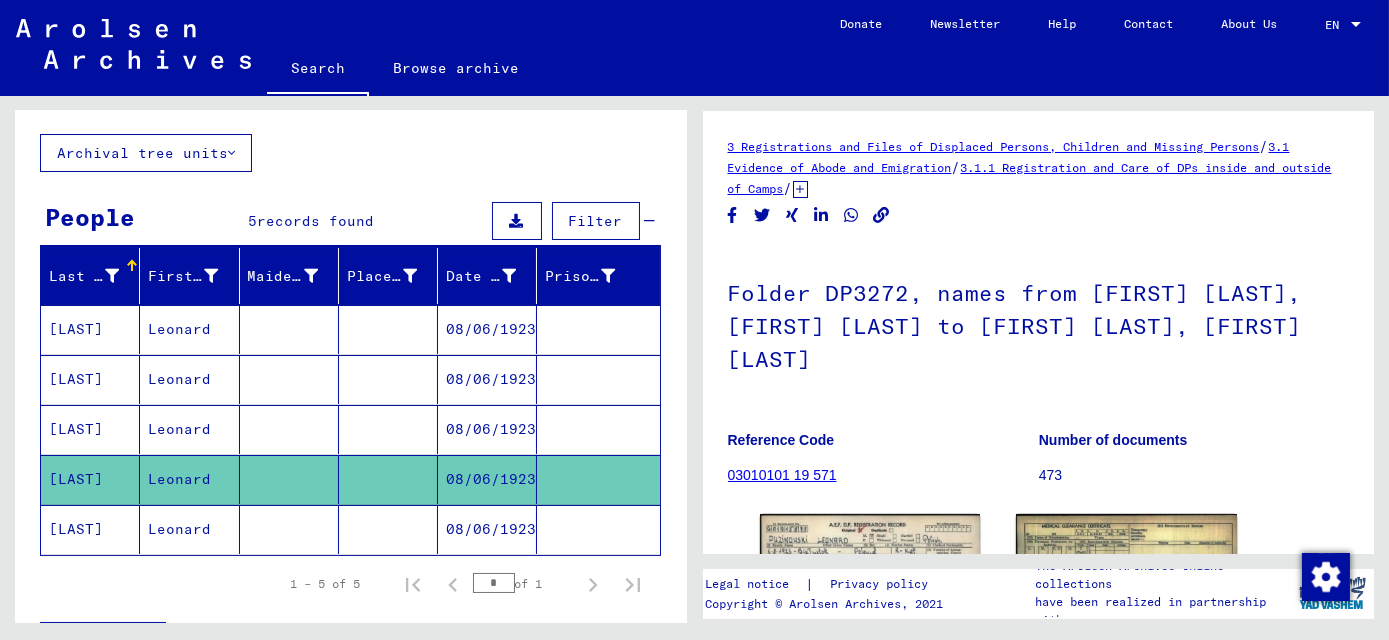 scroll, scrollTop: 0, scrollLeft: 0, axis: both 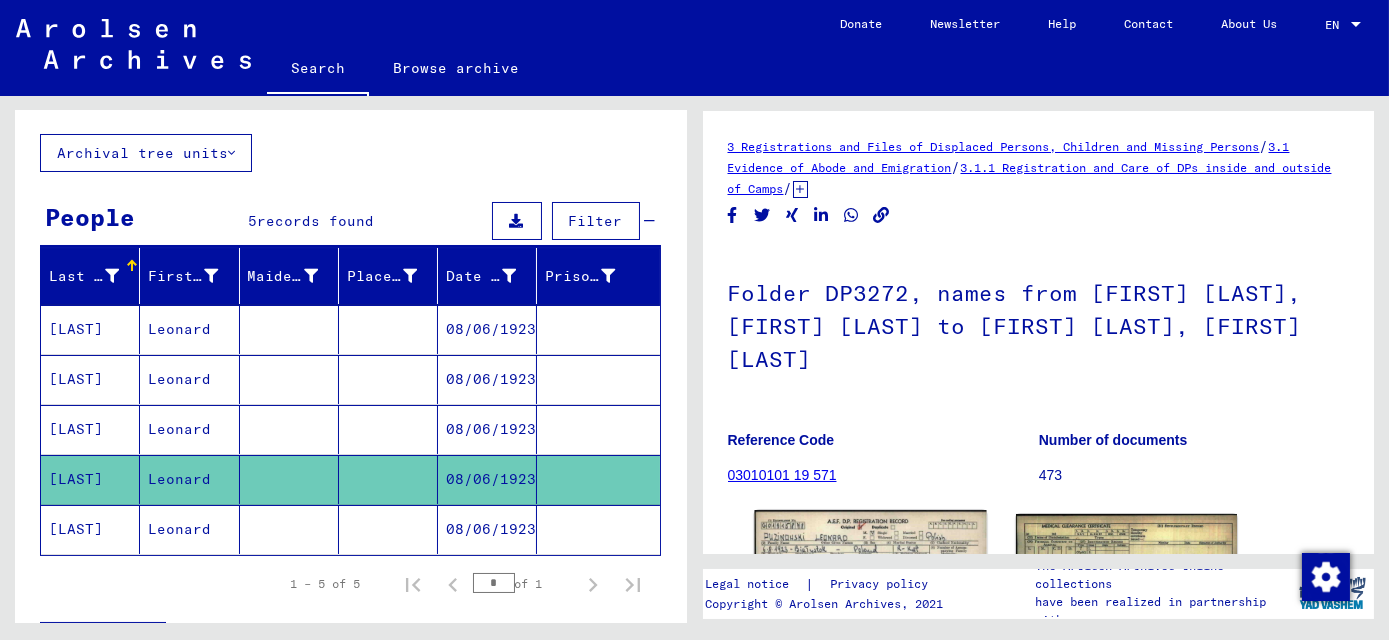 click 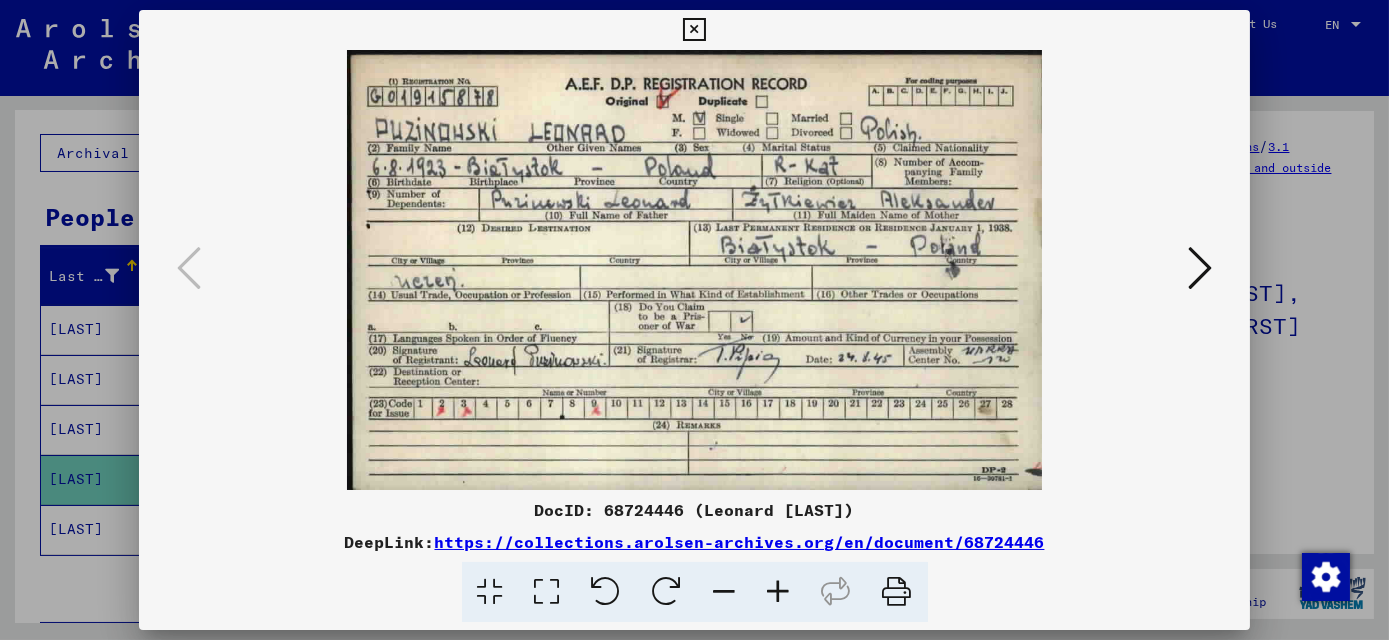 click at bounding box center [694, 30] 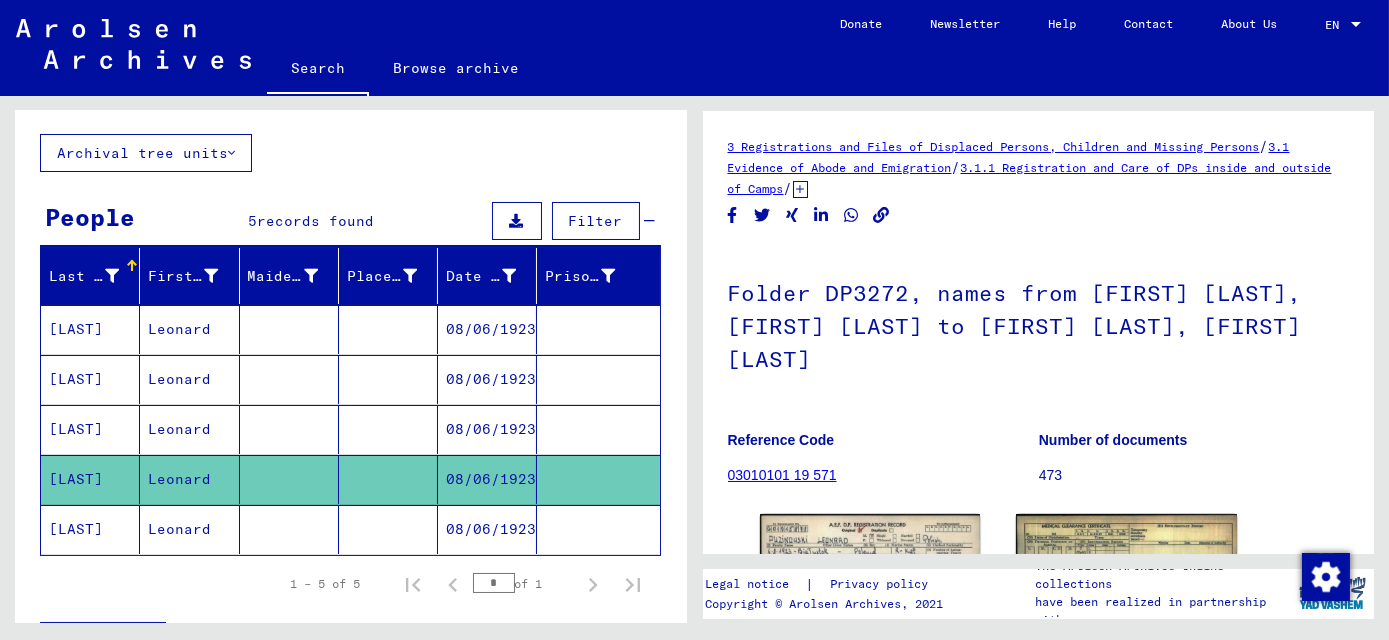 click on "08/06/1923" 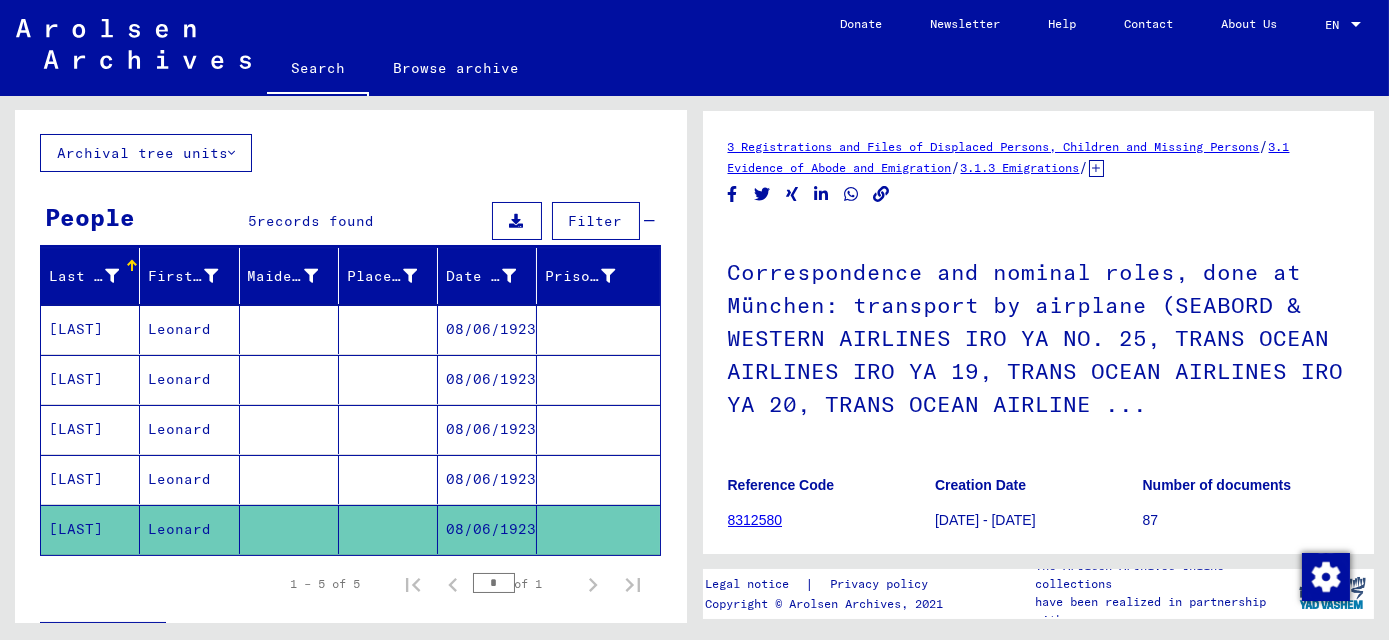 scroll, scrollTop: 0, scrollLeft: 0, axis: both 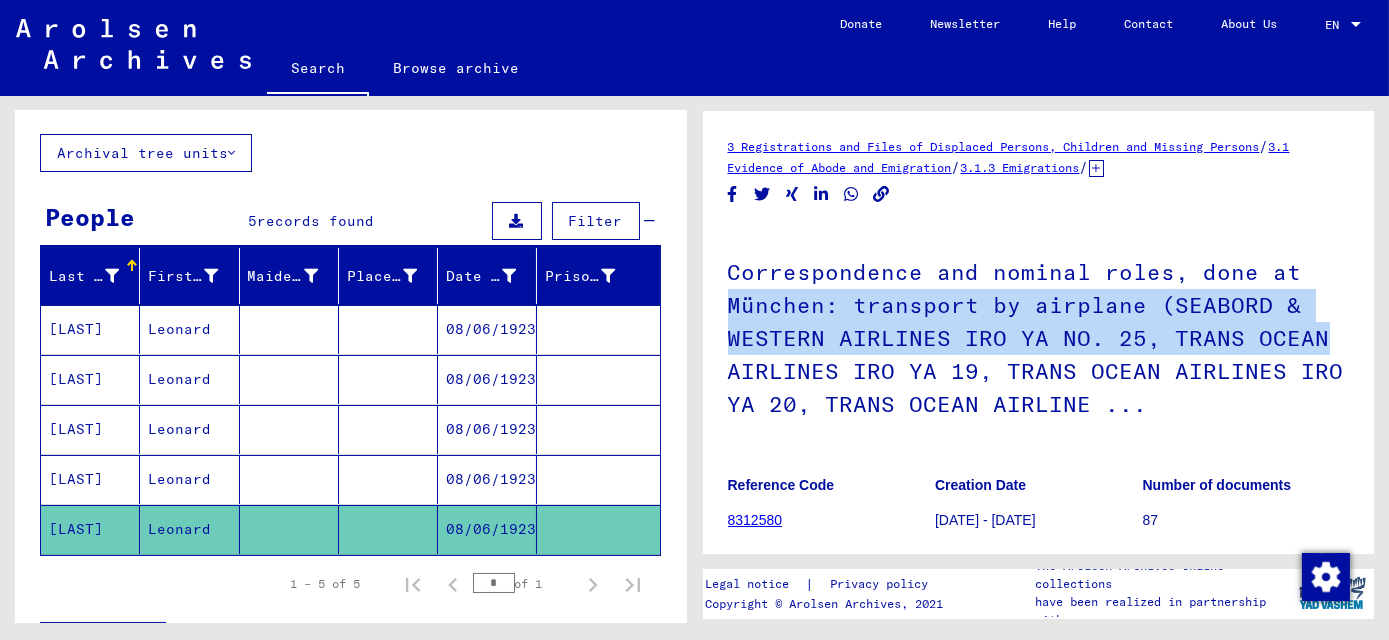 drag, startPoint x: 1359, startPoint y: 213, endPoint x: 1371, endPoint y: 332, distance: 119.60351 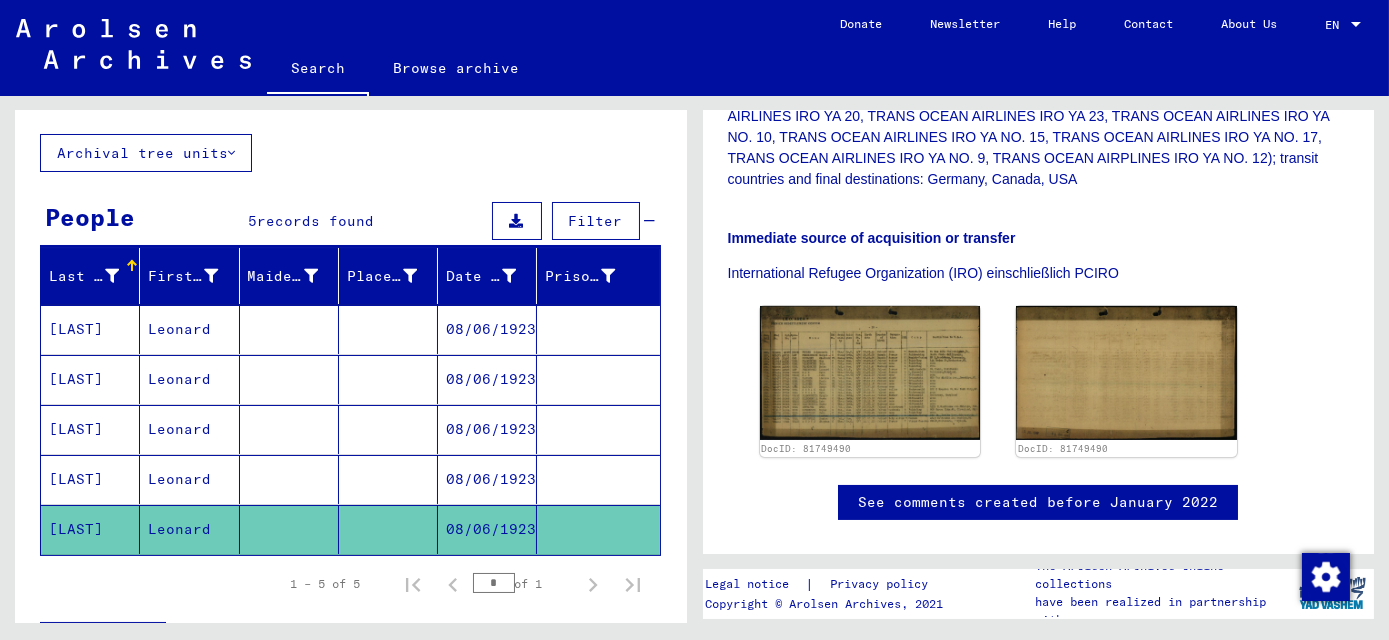 scroll, scrollTop: 630, scrollLeft: 0, axis: vertical 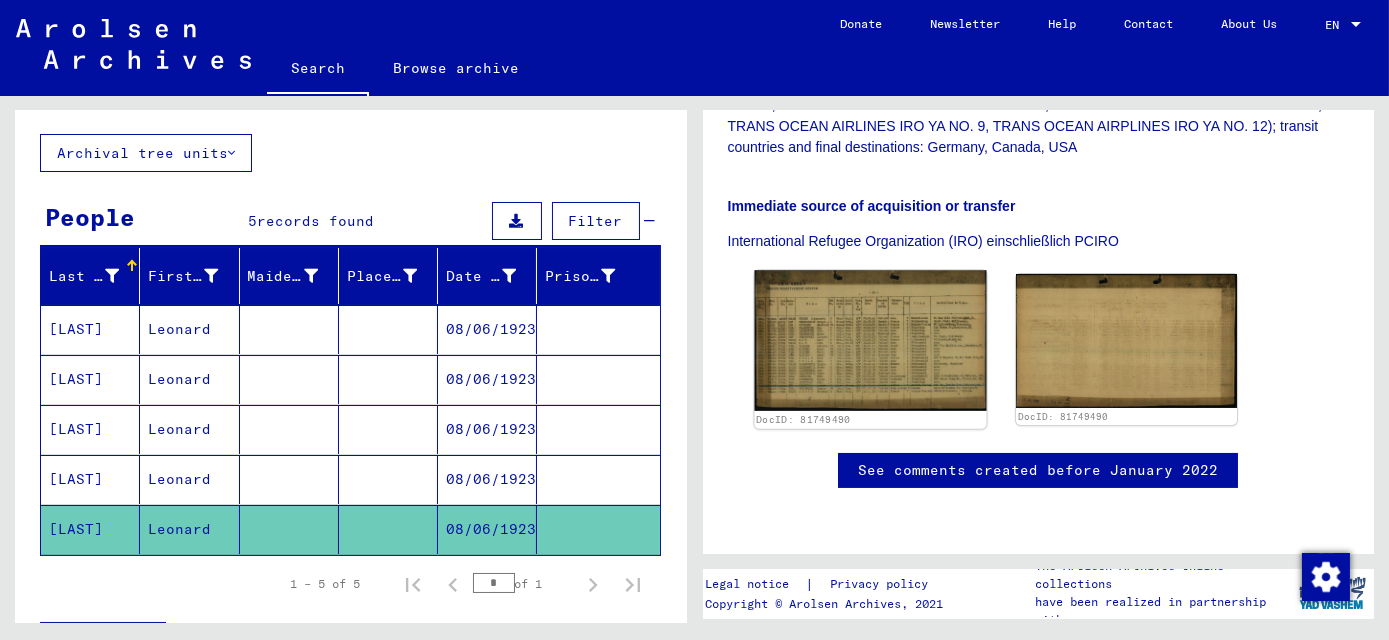 click 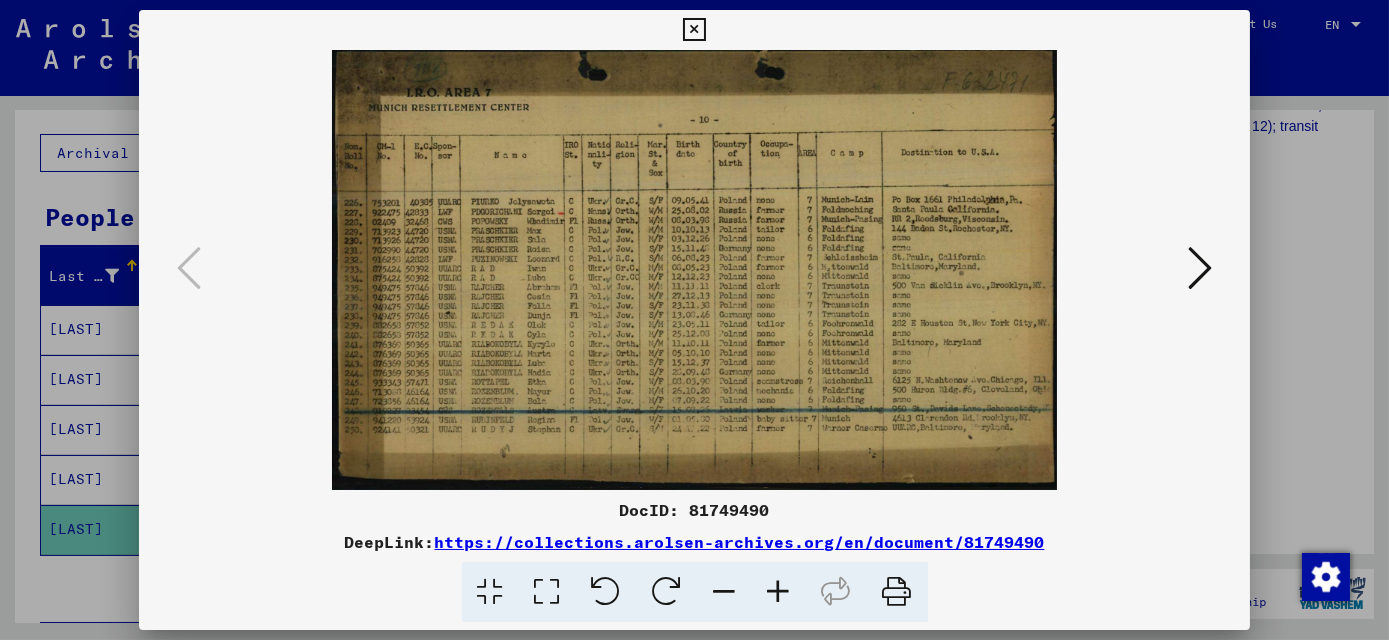 click at bounding box center [779, 592] 